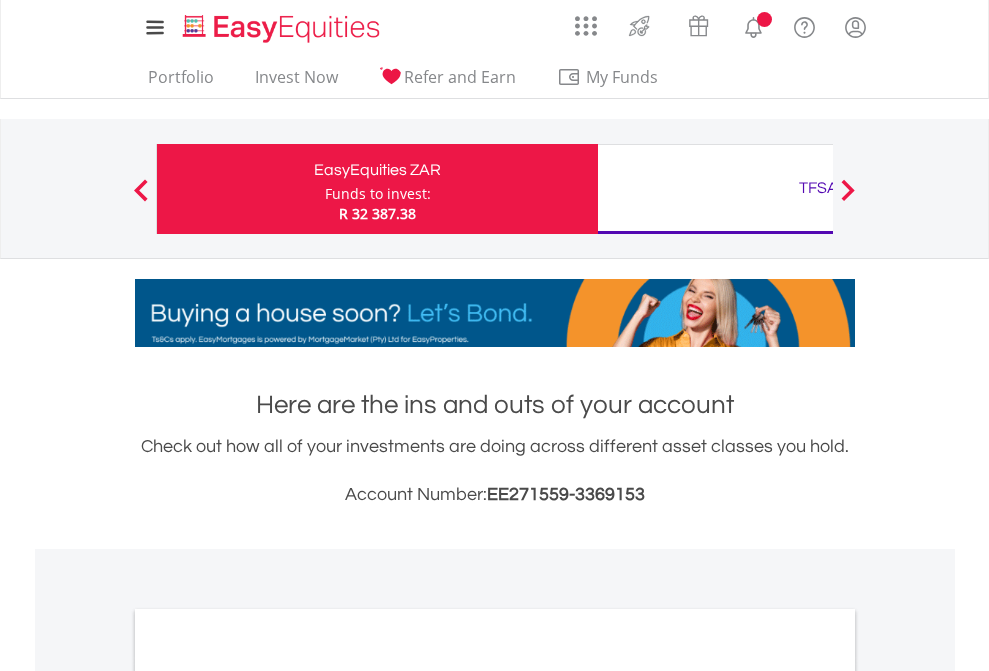 scroll, scrollTop: 0, scrollLeft: 0, axis: both 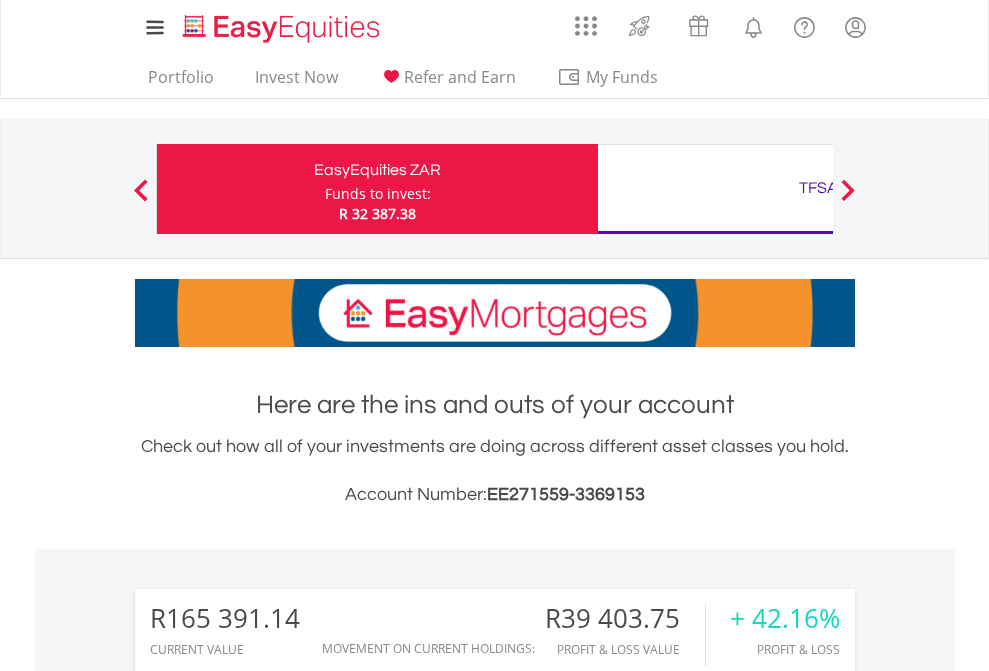 click on "Funds to invest:" at bounding box center [378, 194] 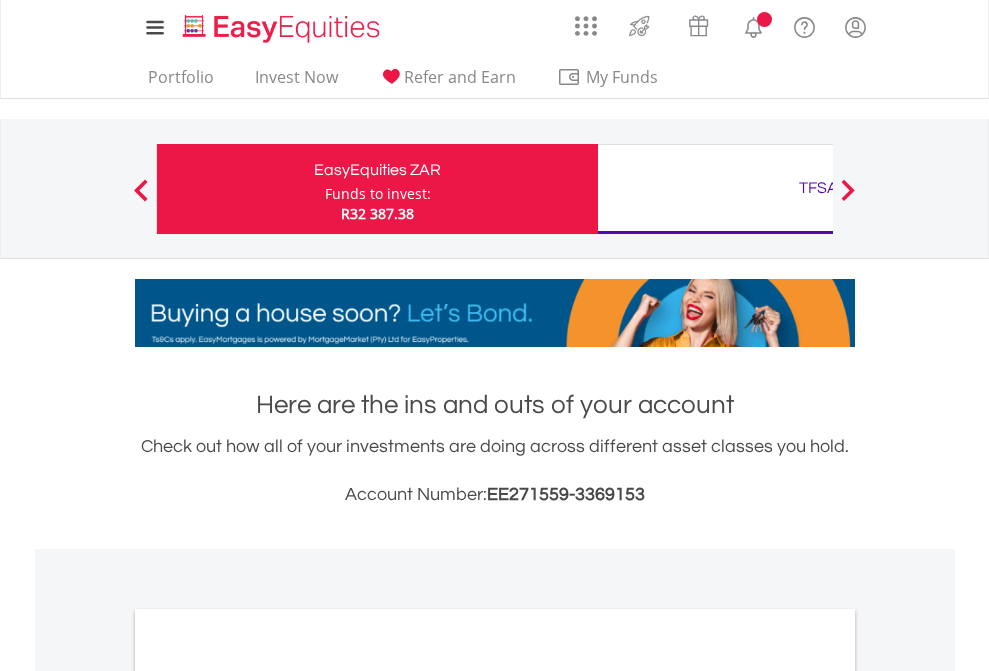 scroll, scrollTop: 0, scrollLeft: 0, axis: both 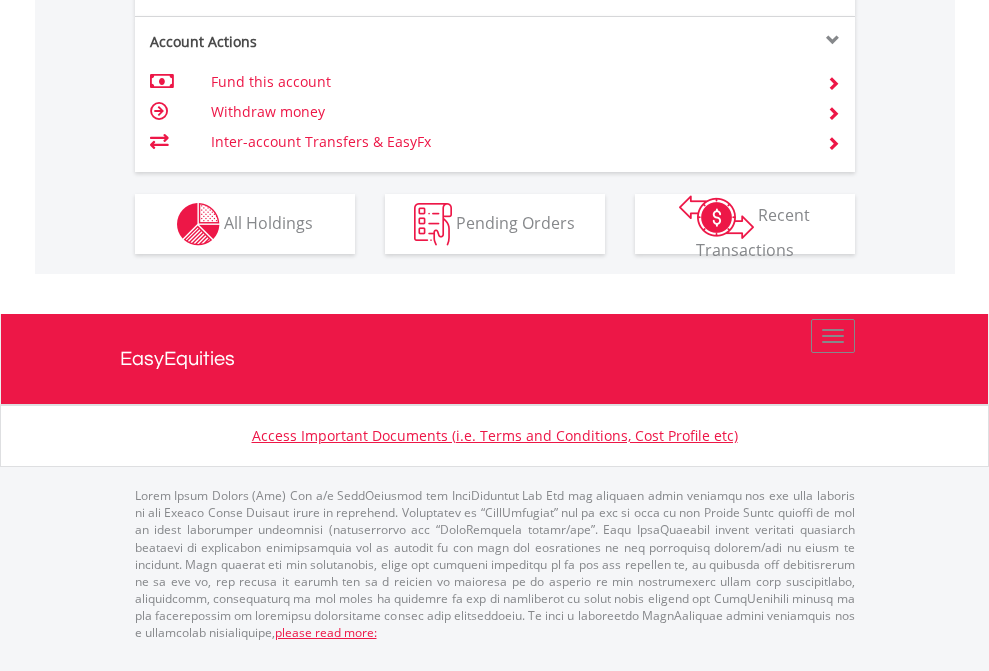 click on "Investment types" at bounding box center (706, -337) 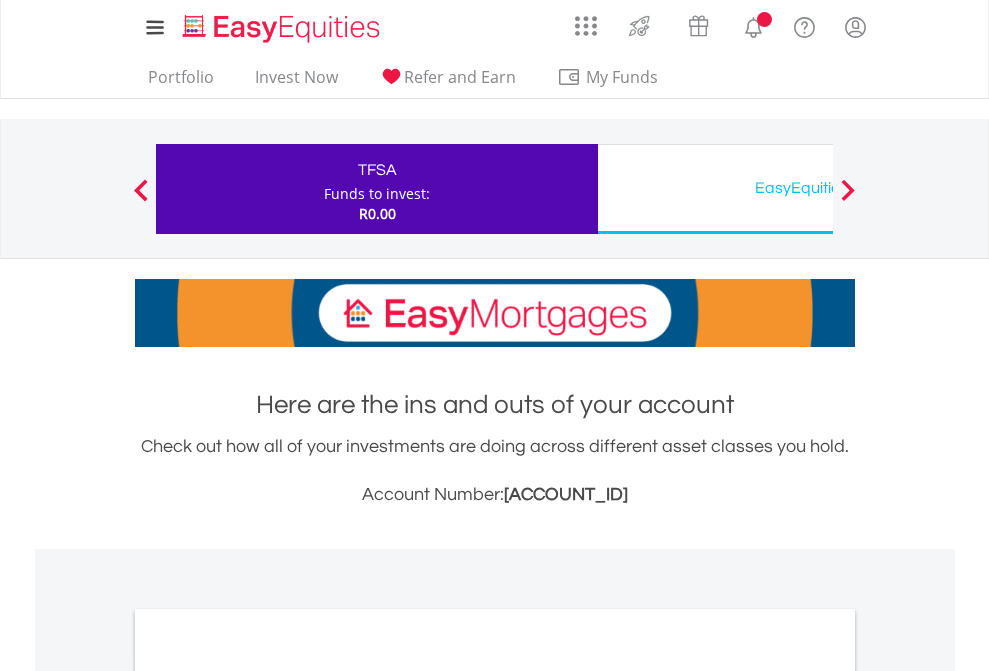 scroll, scrollTop: 0, scrollLeft: 0, axis: both 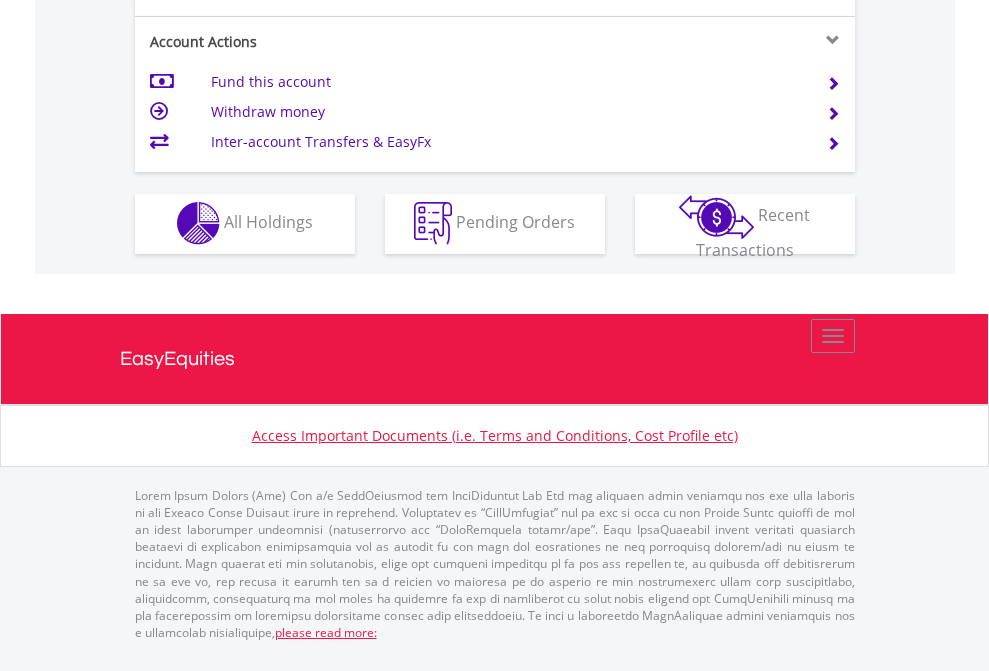 click on "Investment types" at bounding box center (706, -353) 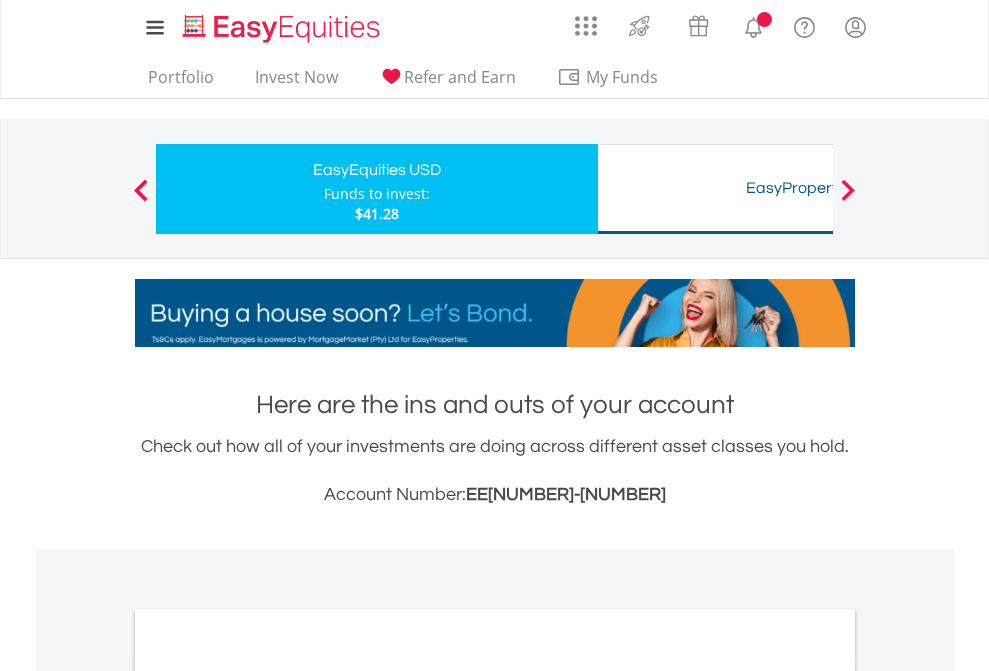 scroll, scrollTop: 0, scrollLeft: 0, axis: both 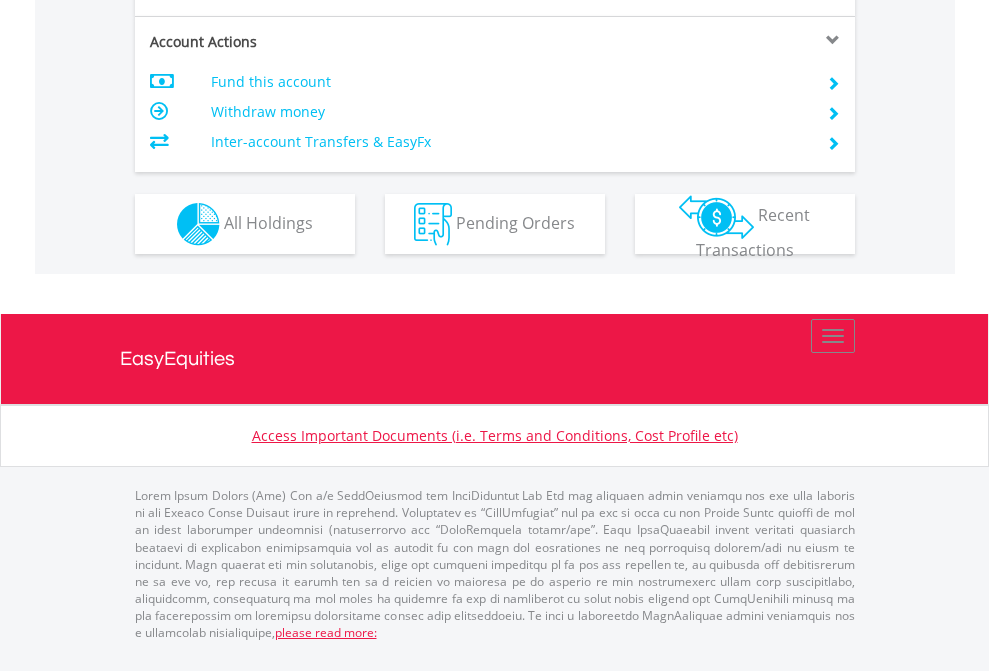 click on "Investment types" at bounding box center (706, -337) 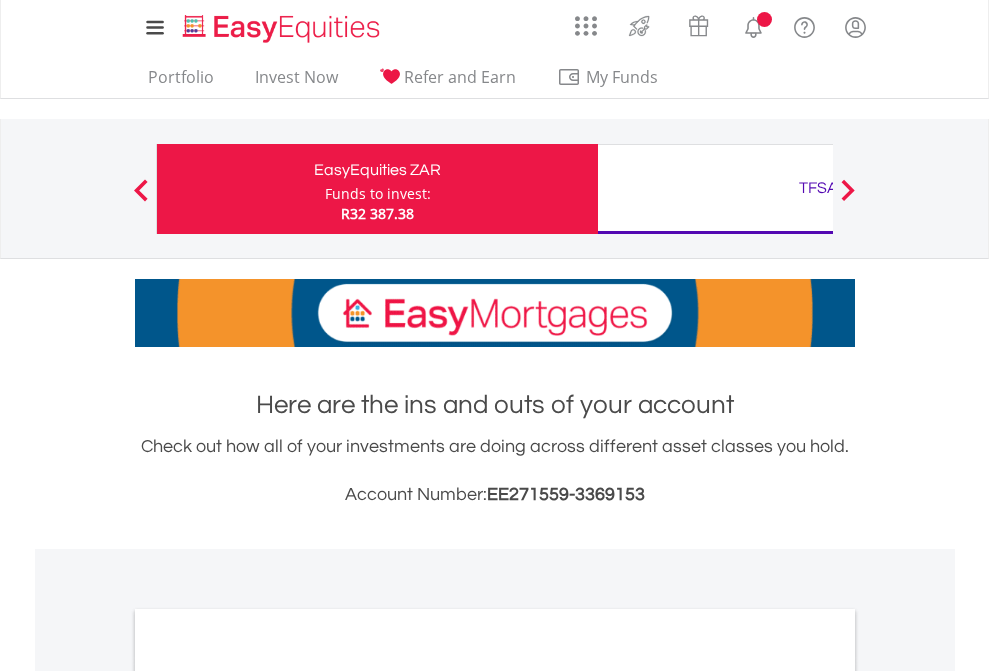 scroll, scrollTop: 1202, scrollLeft: 0, axis: vertical 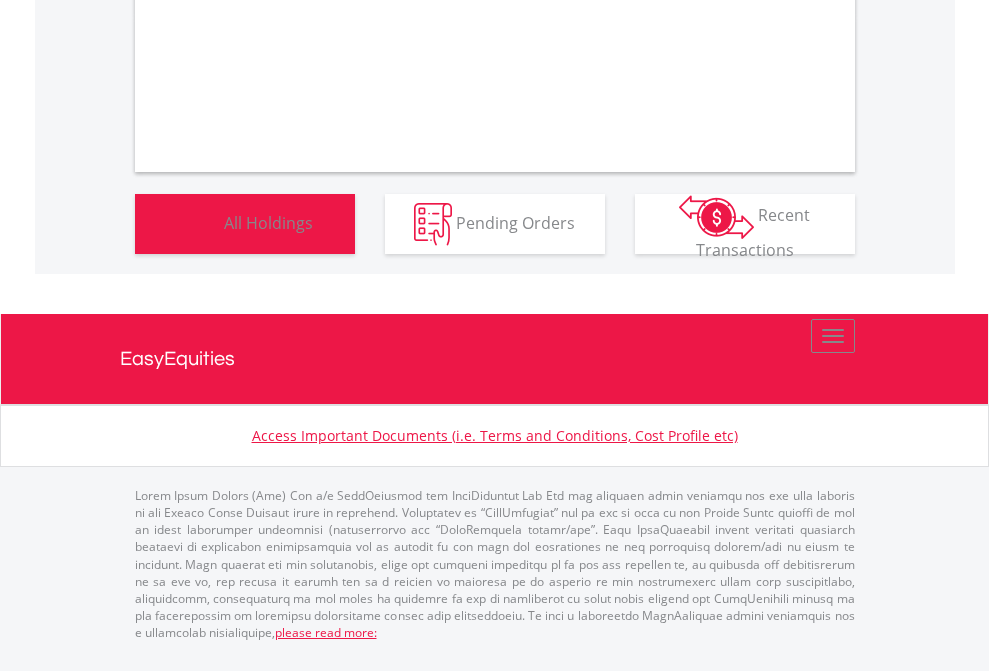 click on "All Holdings" at bounding box center [268, 222] 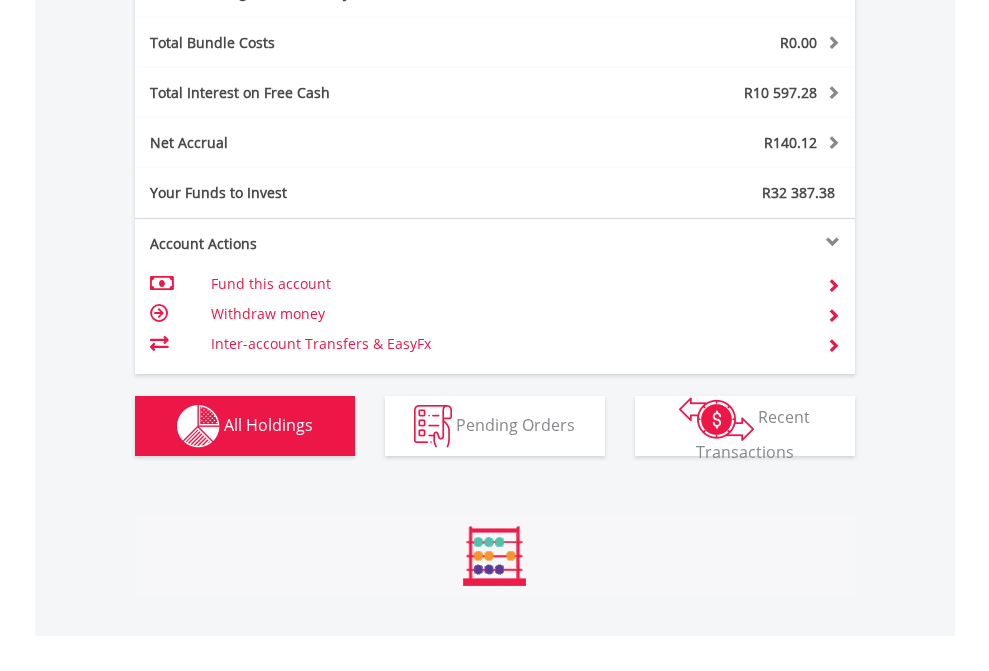 scroll, scrollTop: 999808, scrollLeft: 999687, axis: both 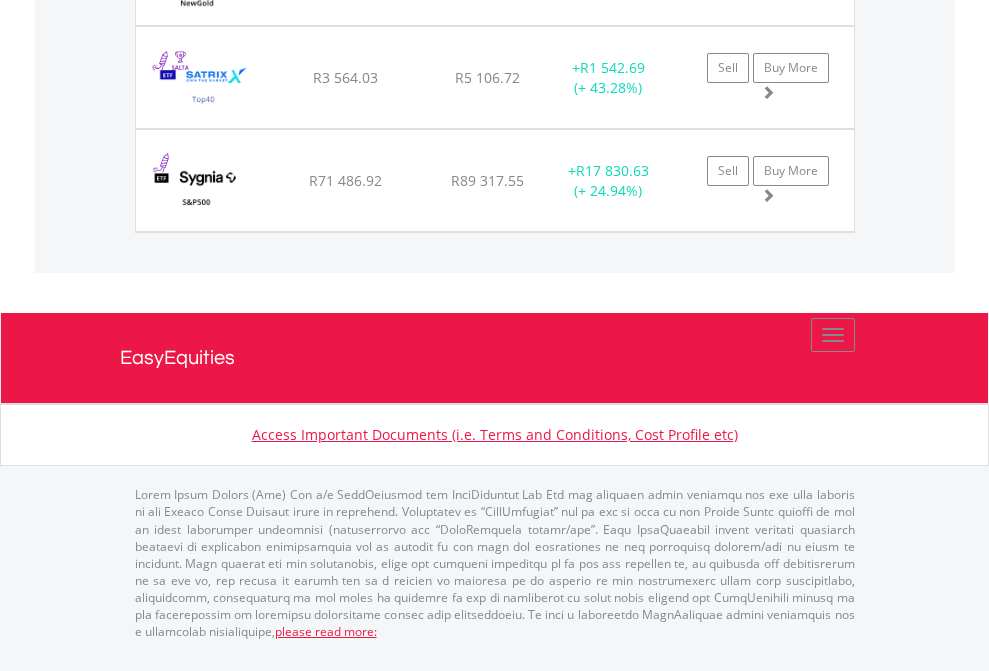 click on "TFSA" at bounding box center [818, -1911] 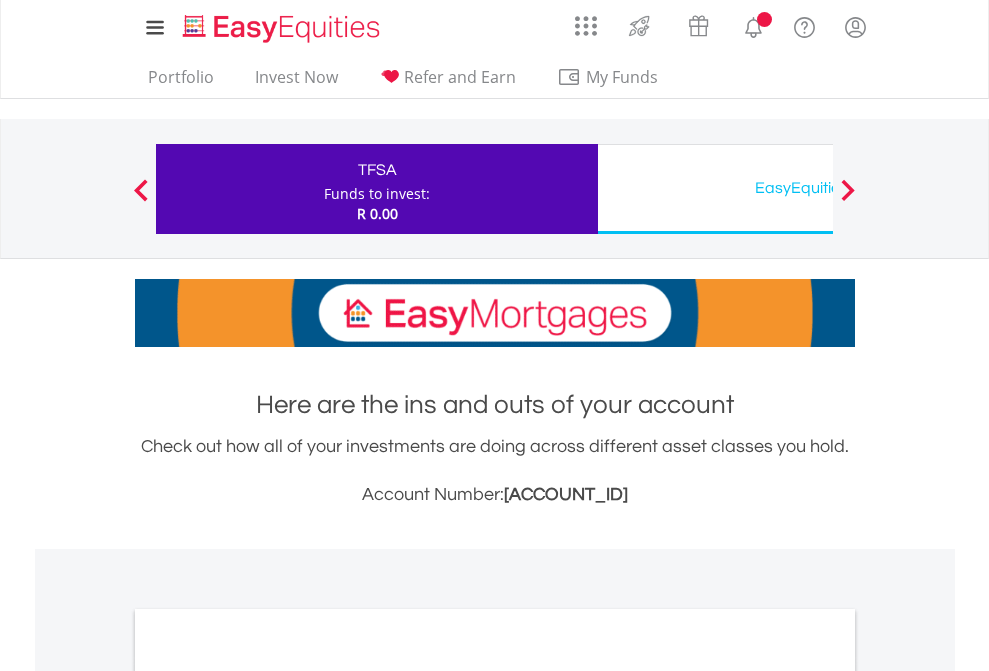 scroll, scrollTop: 0, scrollLeft: 0, axis: both 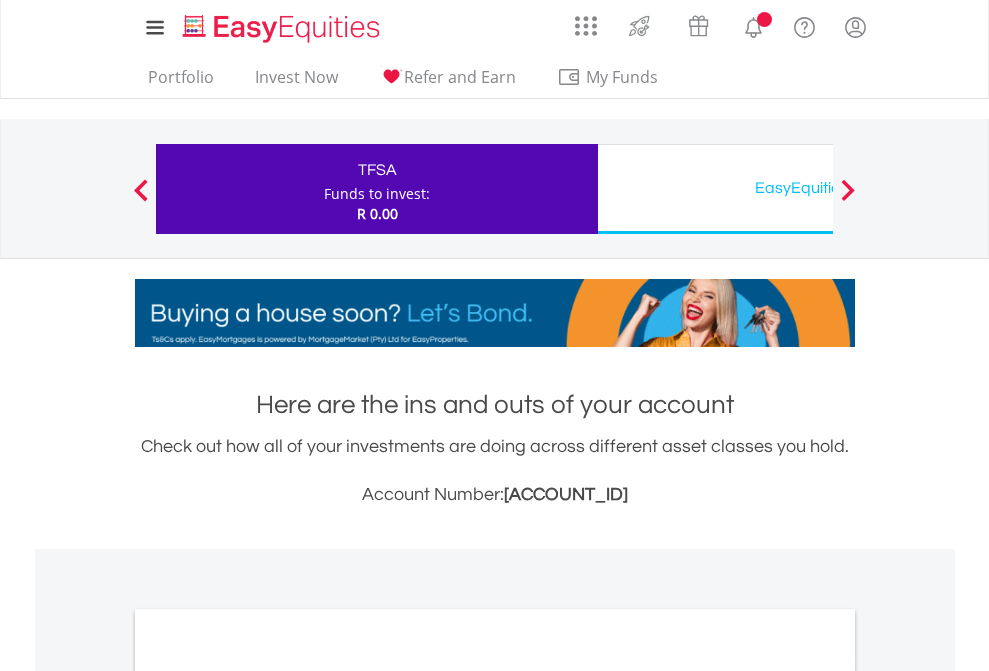 click on "All Holdings" at bounding box center [268, 1096] 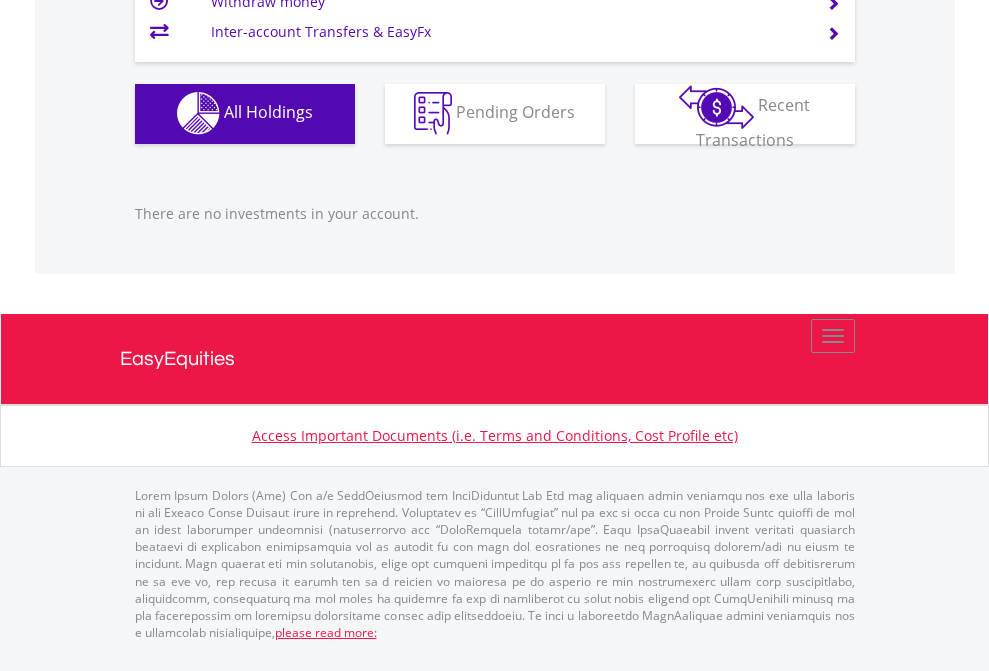 scroll, scrollTop: 1980, scrollLeft: 0, axis: vertical 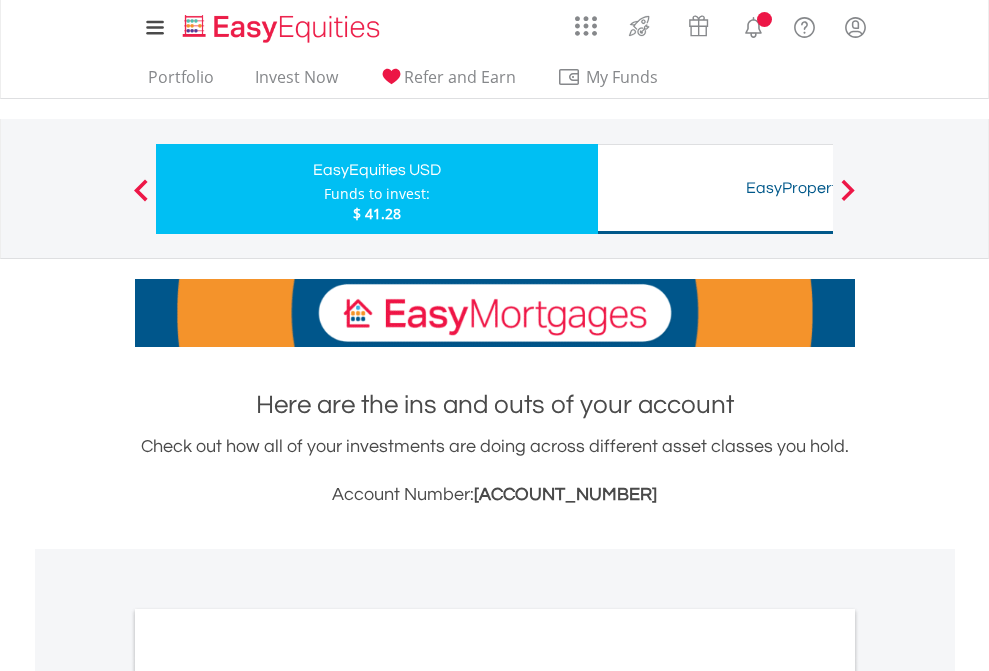 click on "All Holdings" at bounding box center (268, 1096) 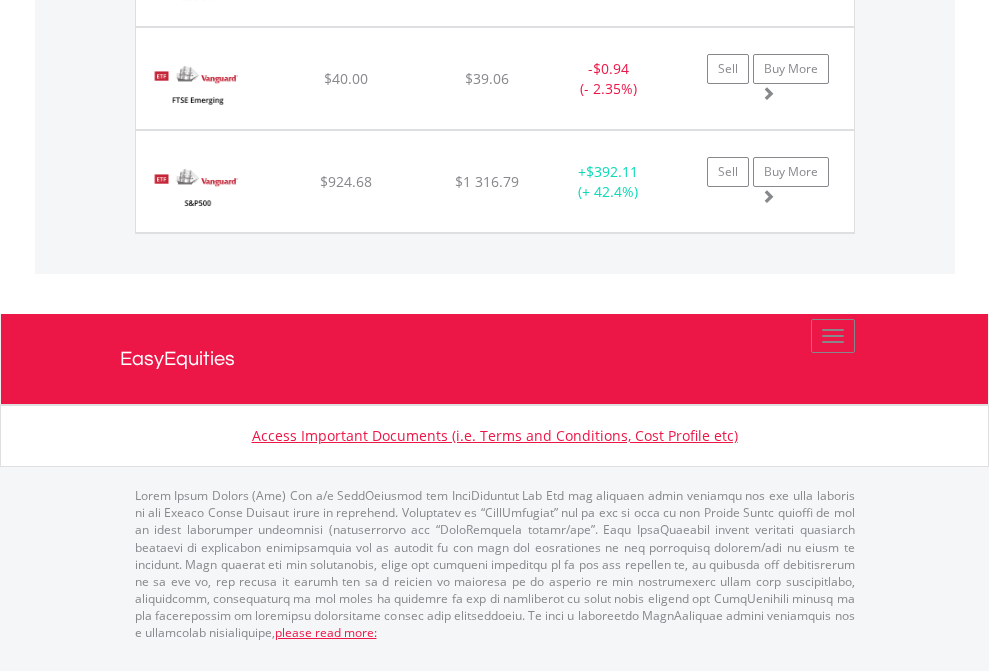 scroll, scrollTop: 2225, scrollLeft: 0, axis: vertical 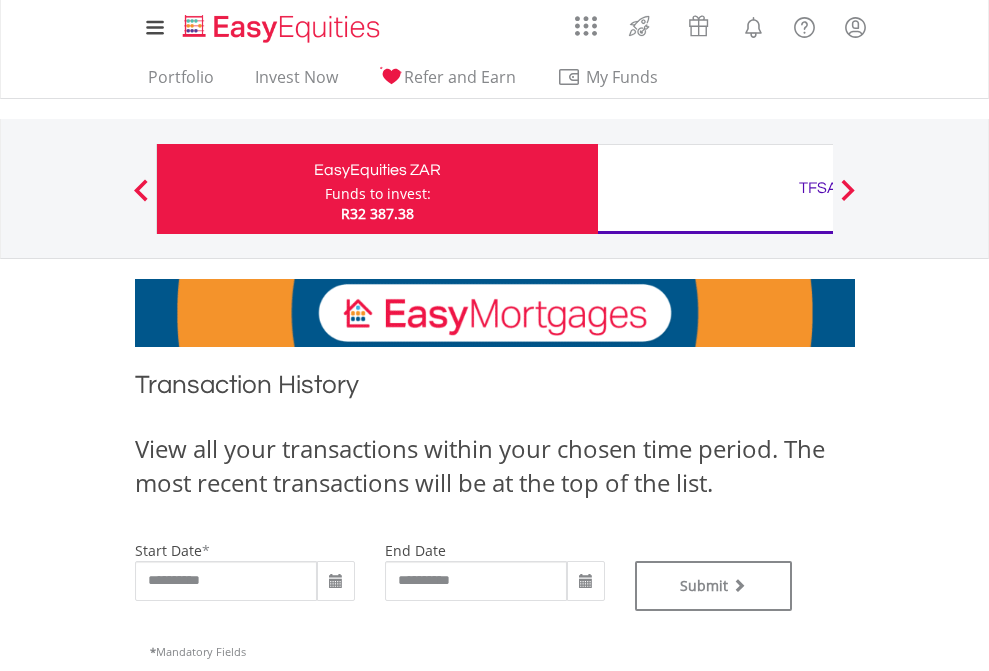 type on "**********" 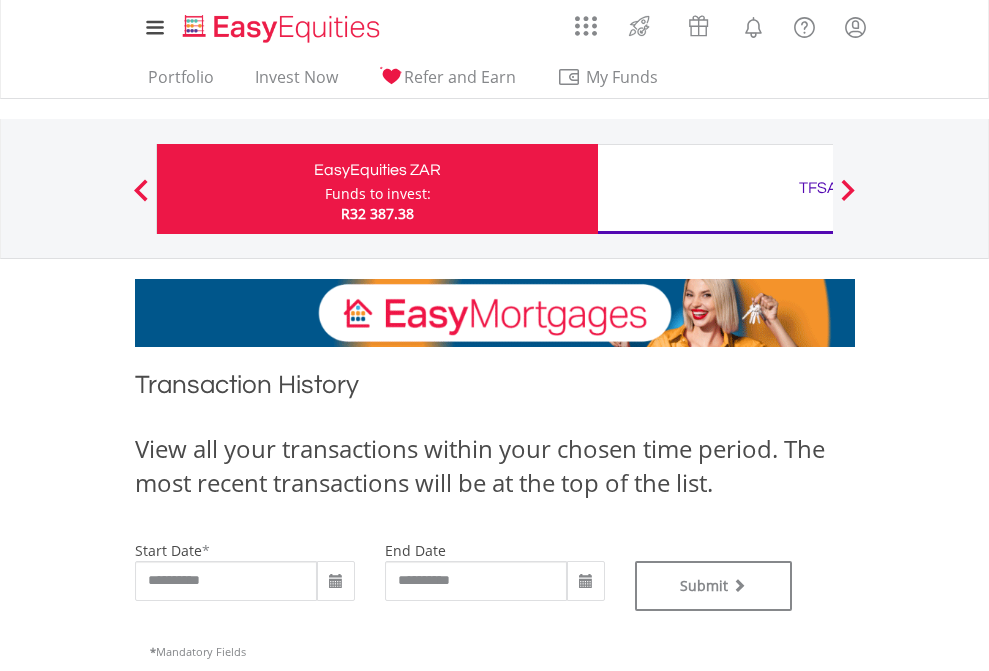 type on "**********" 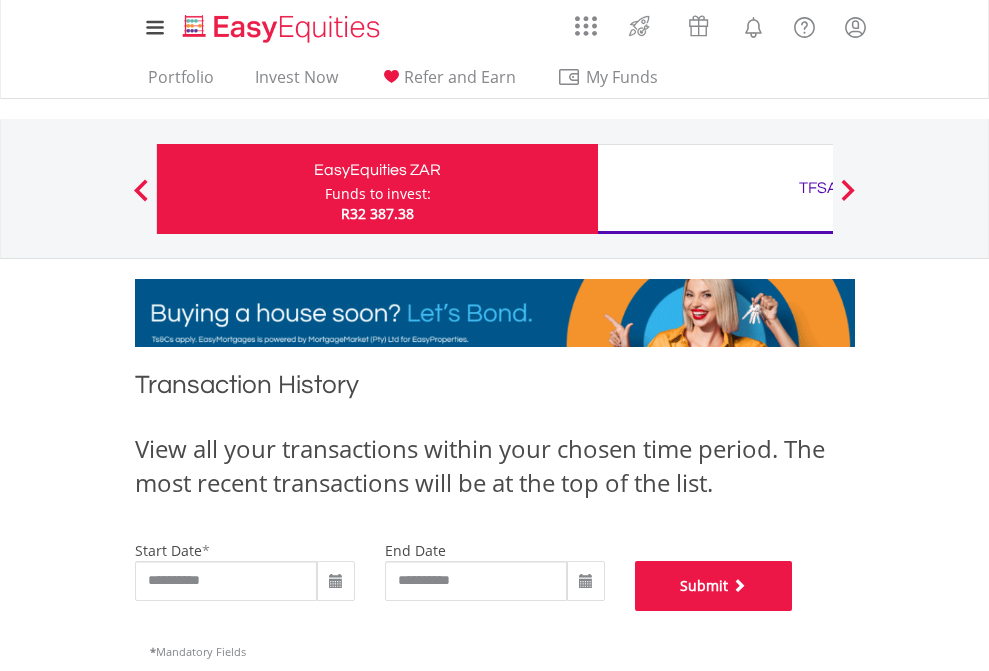 click on "Submit" at bounding box center [714, 586] 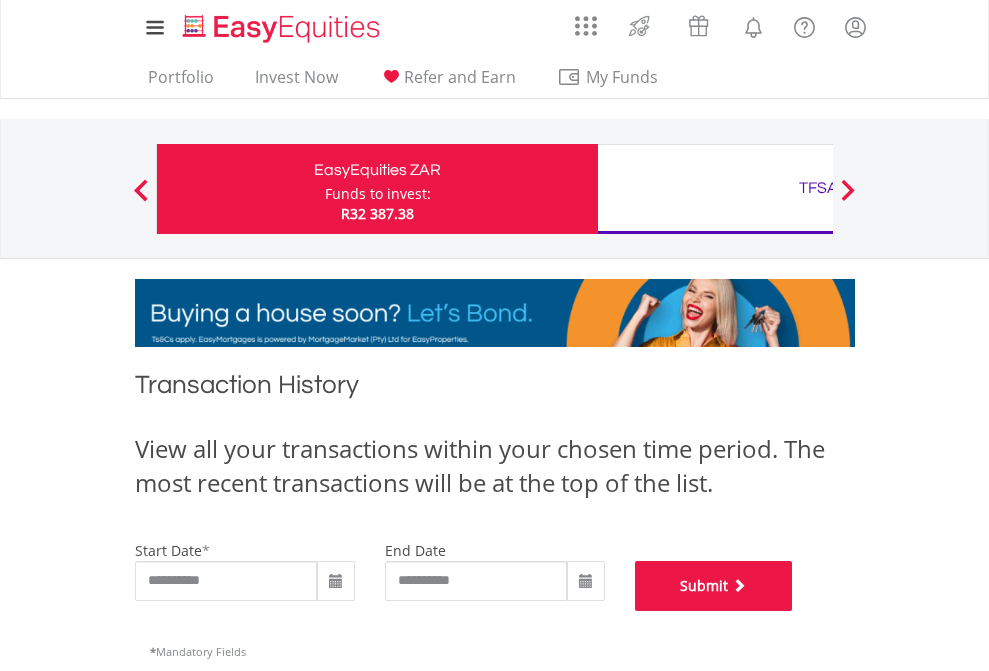 scroll, scrollTop: 811, scrollLeft: 0, axis: vertical 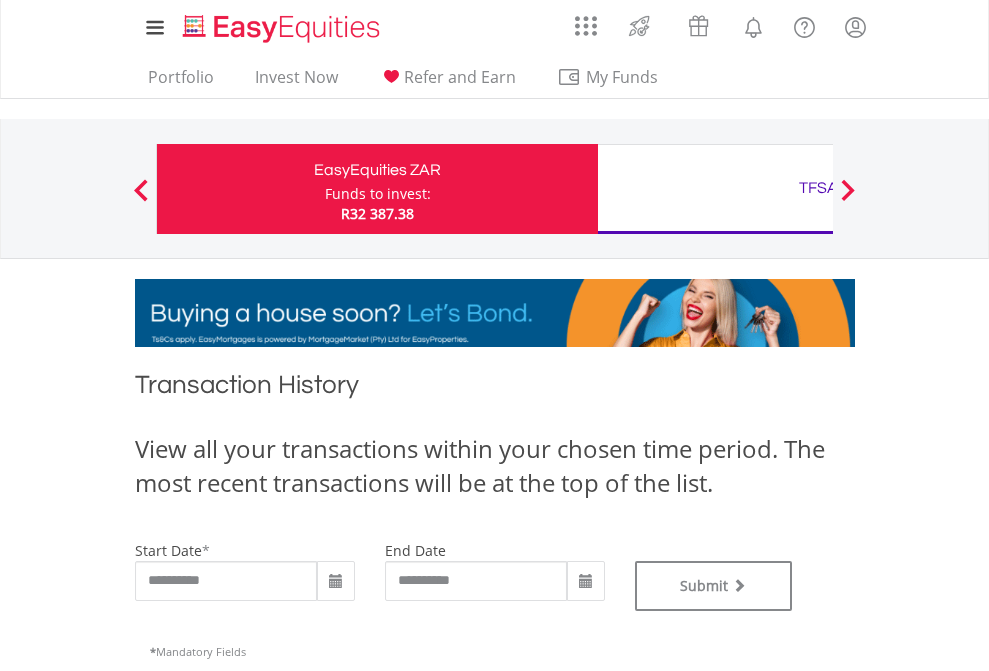 click on "TFSA" at bounding box center (818, 188) 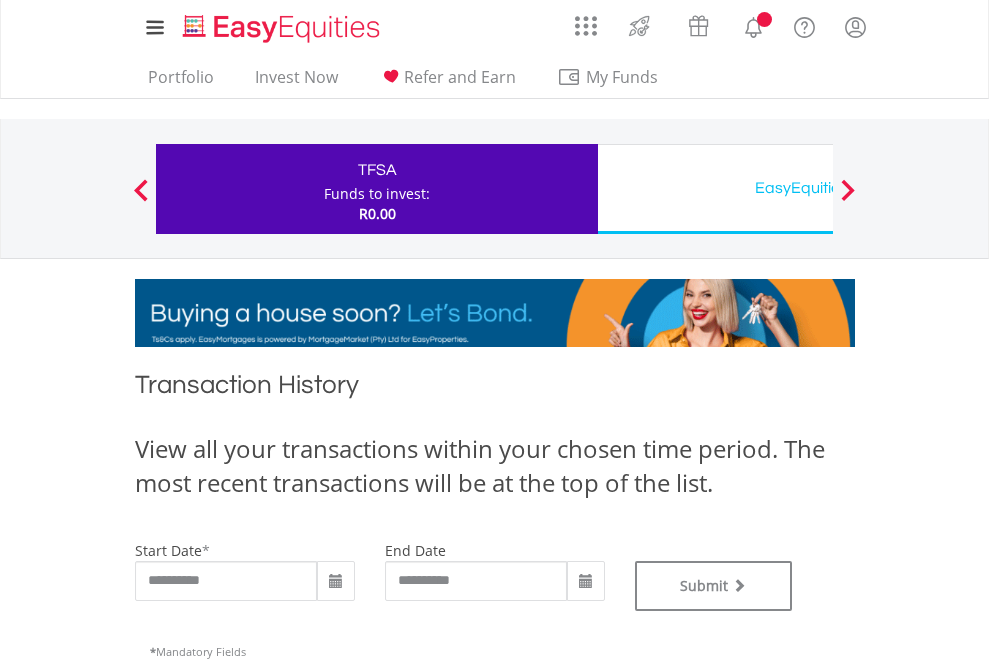 scroll, scrollTop: 0, scrollLeft: 0, axis: both 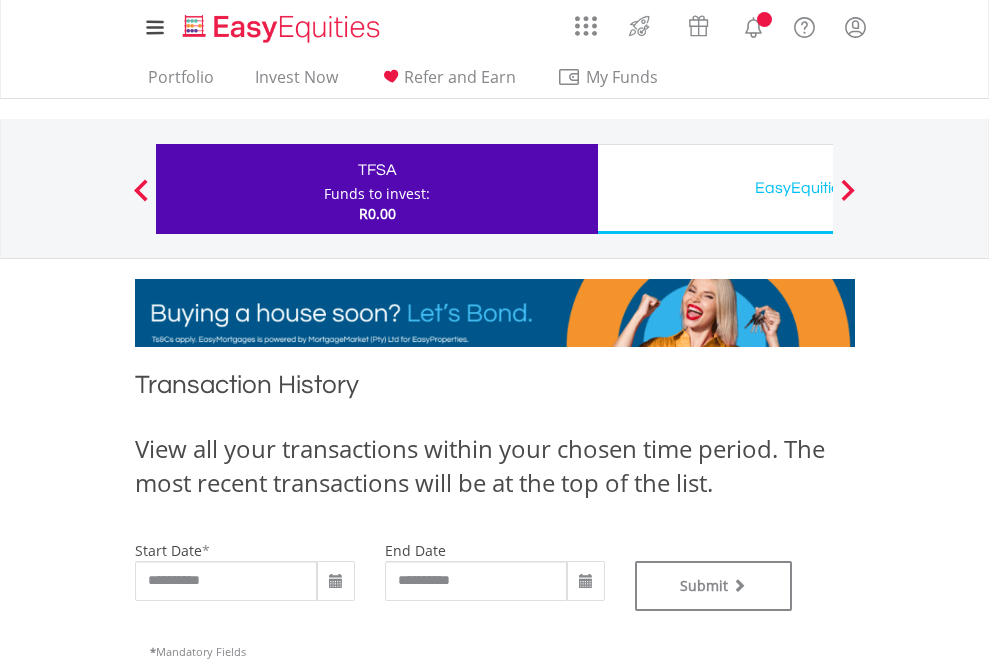 type on "**********" 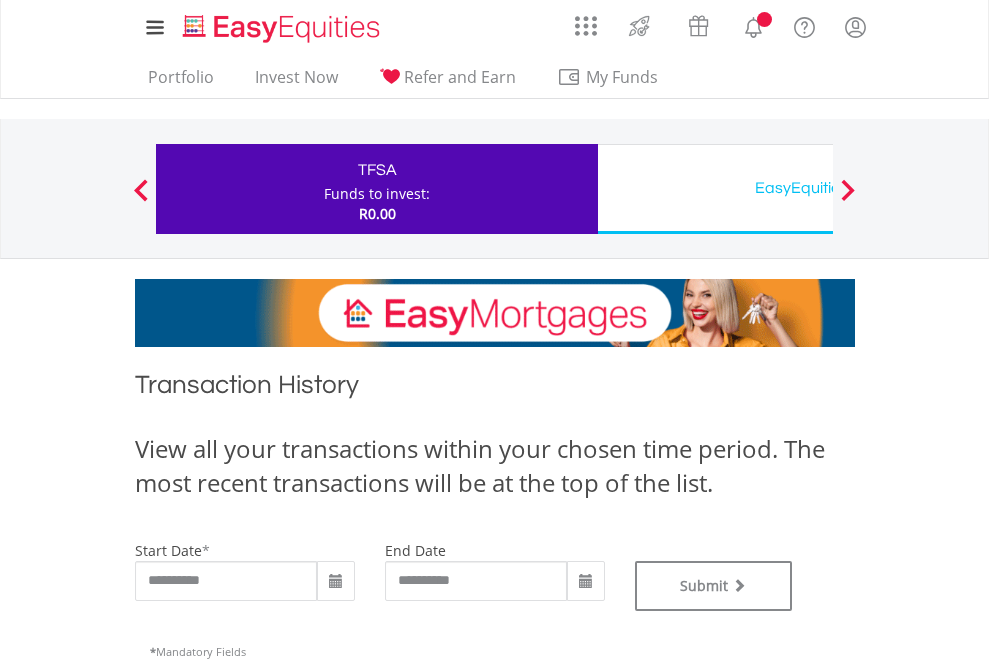 type on "**********" 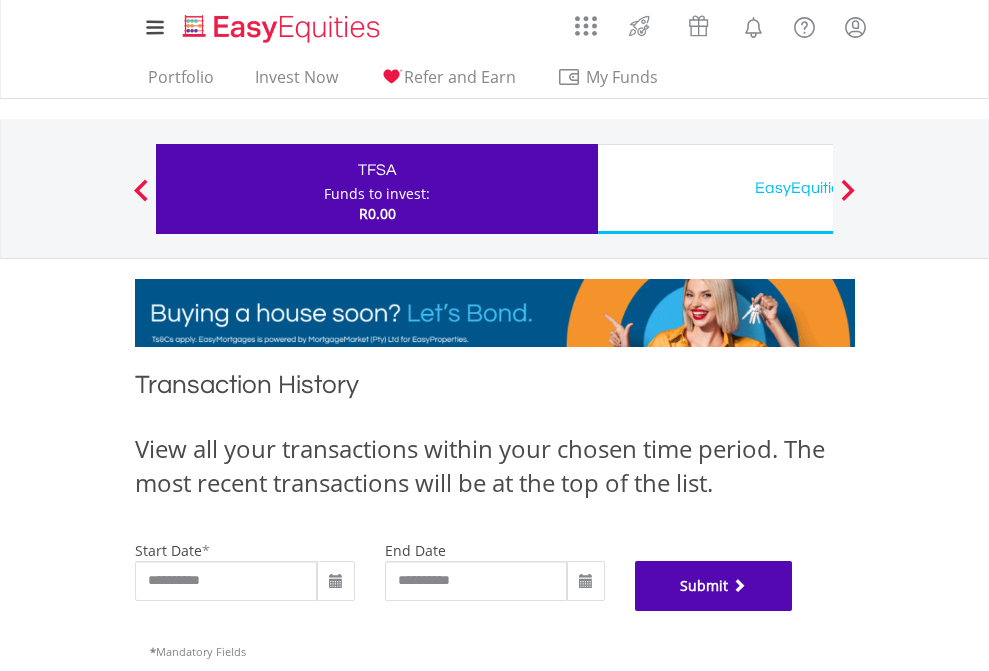 click on "Submit" at bounding box center [714, 586] 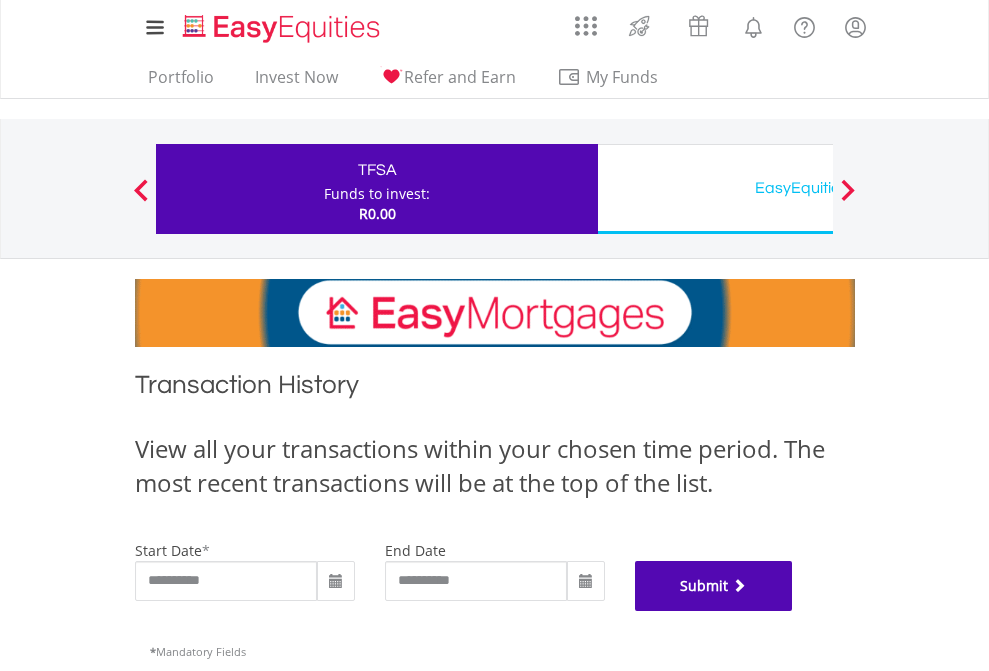 scroll, scrollTop: 811, scrollLeft: 0, axis: vertical 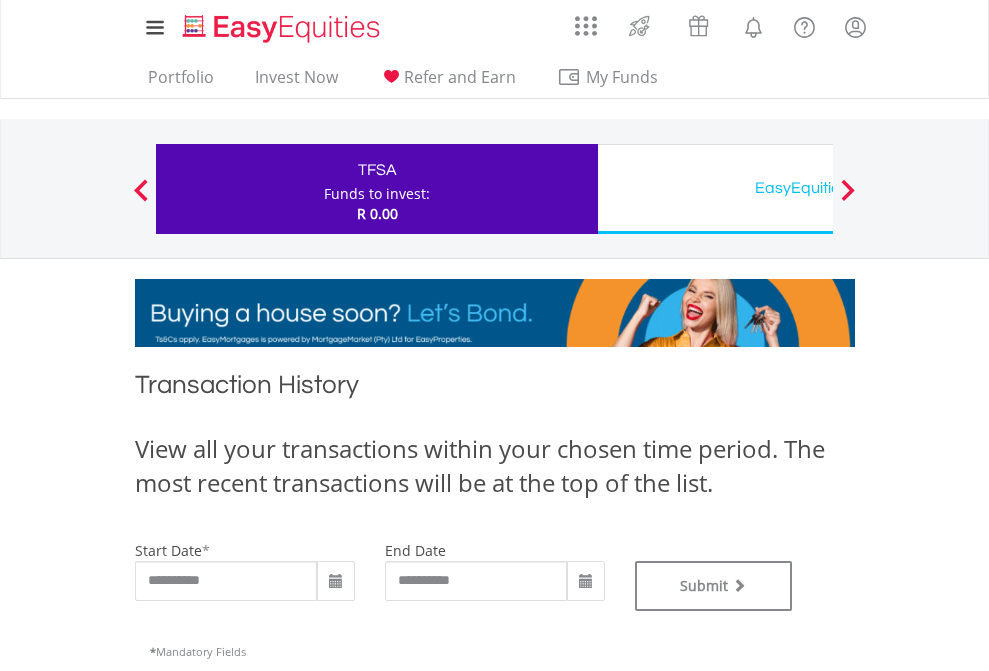 click on "EasyEquities USD" at bounding box center [818, 188] 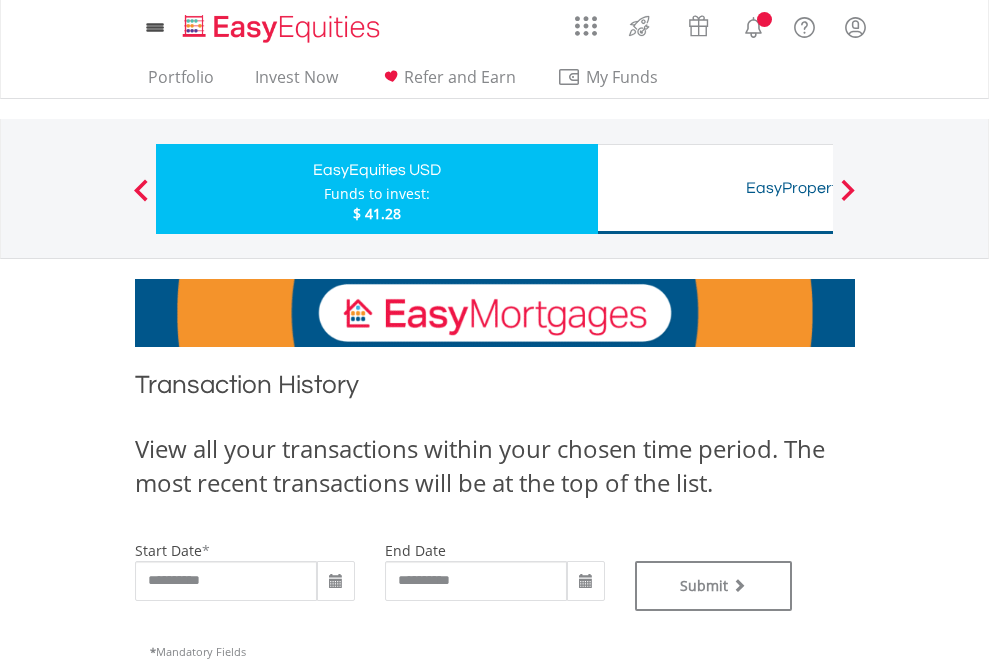 scroll, scrollTop: 0, scrollLeft: 0, axis: both 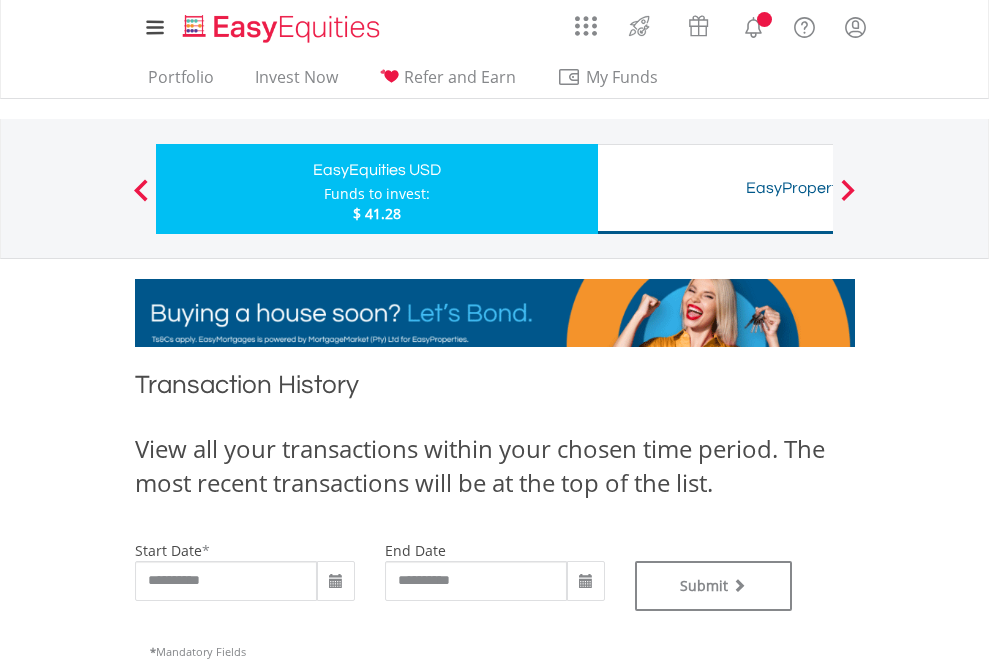 type on "**********" 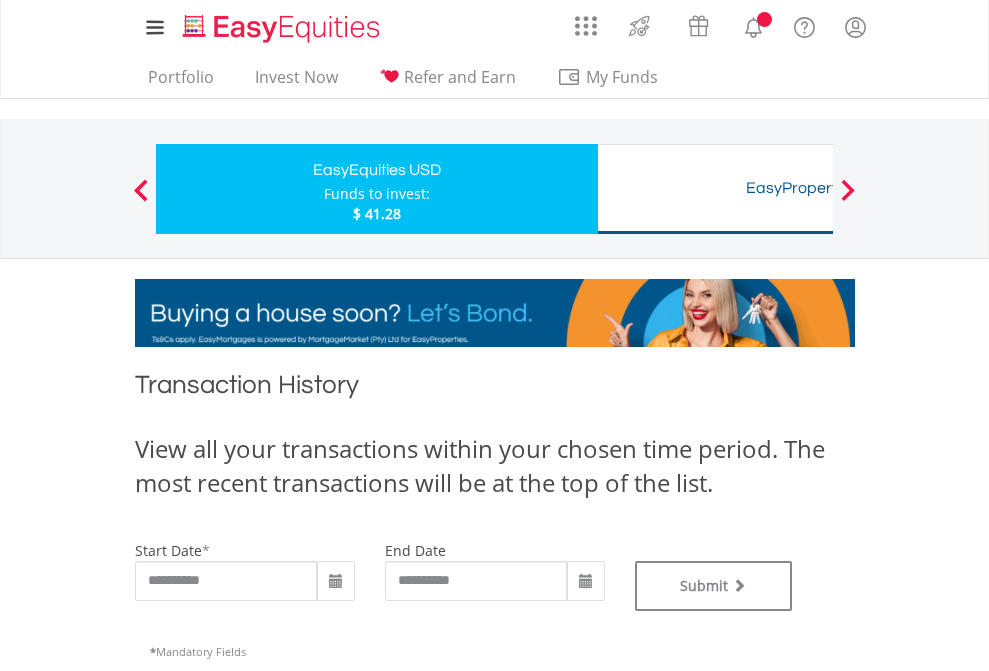 type on "**********" 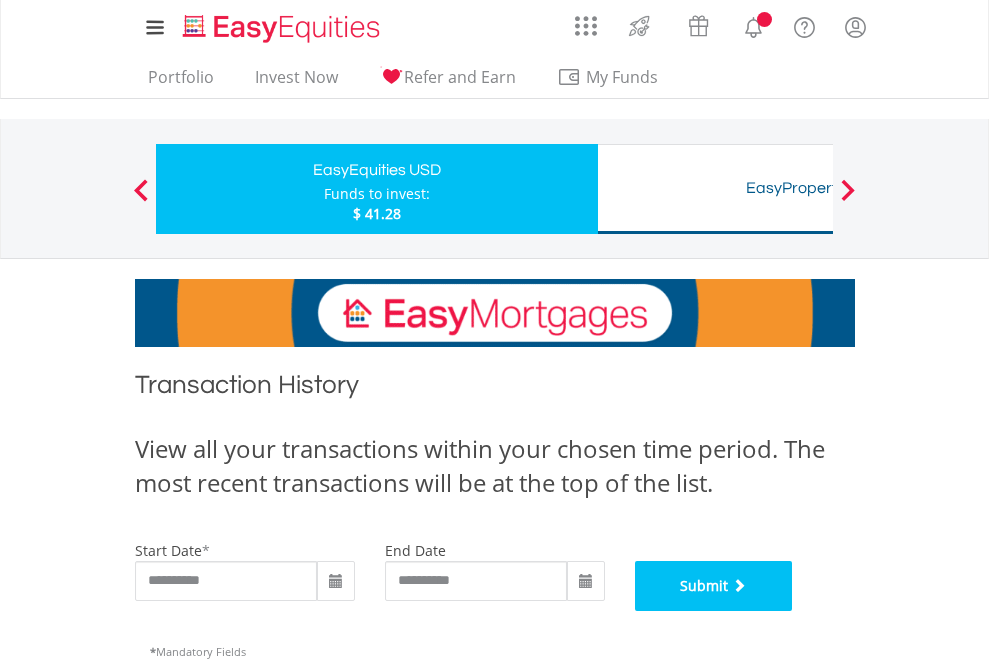 click on "Submit" at bounding box center (714, 586) 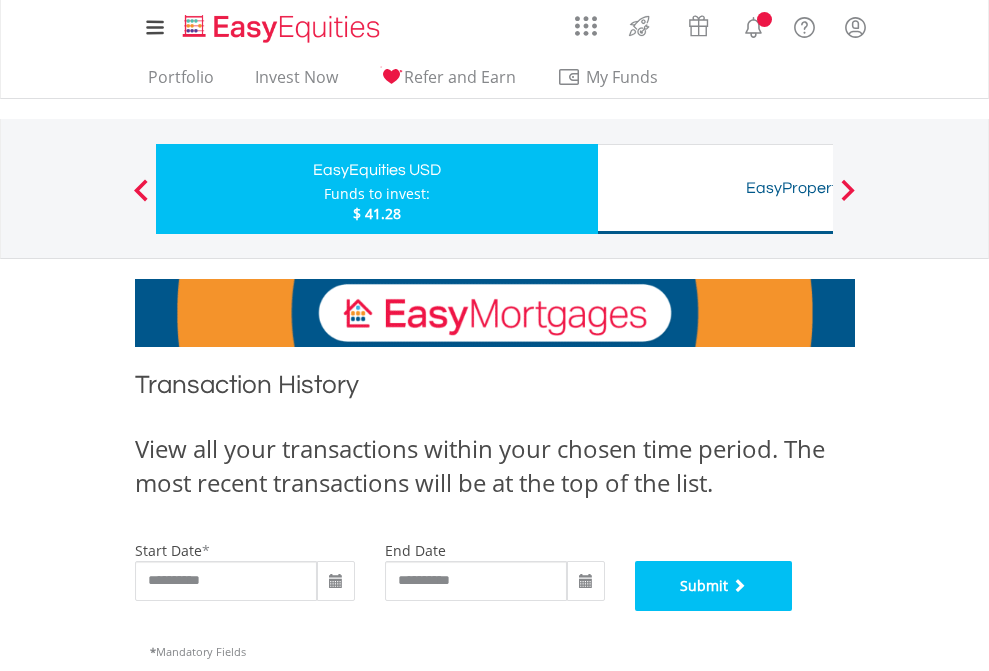 scroll, scrollTop: 811, scrollLeft: 0, axis: vertical 